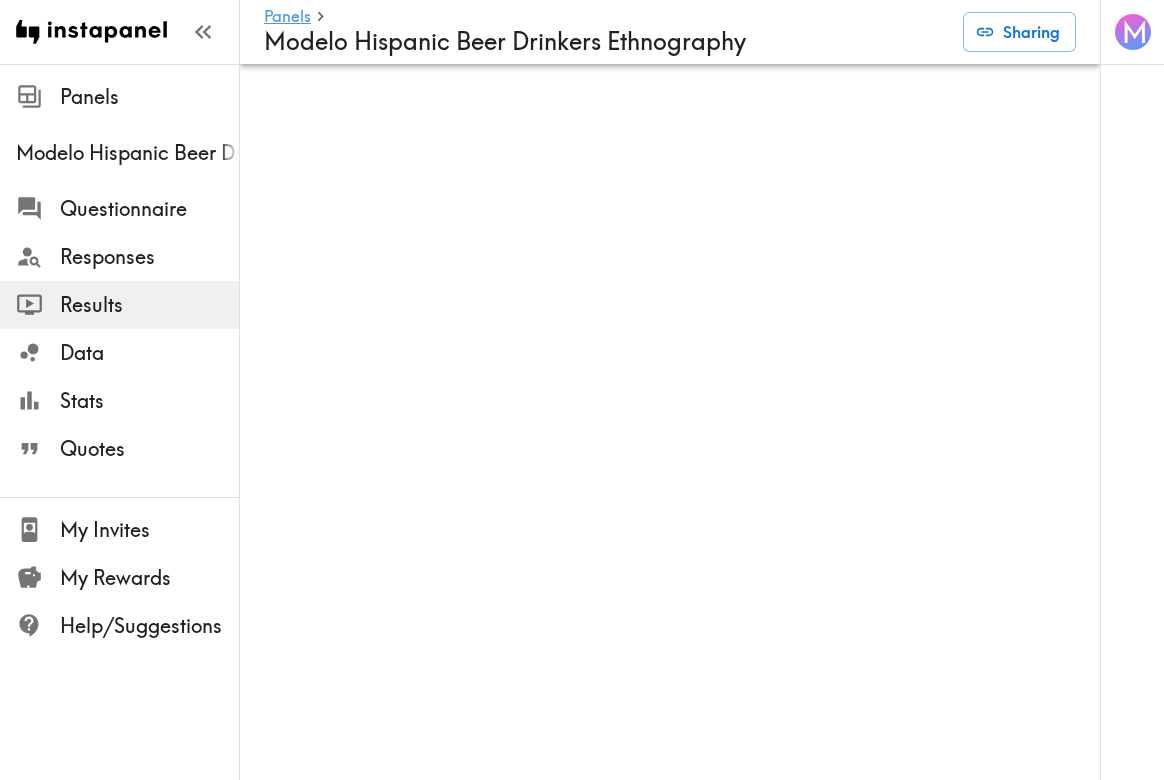scroll, scrollTop: 0, scrollLeft: 0, axis: both 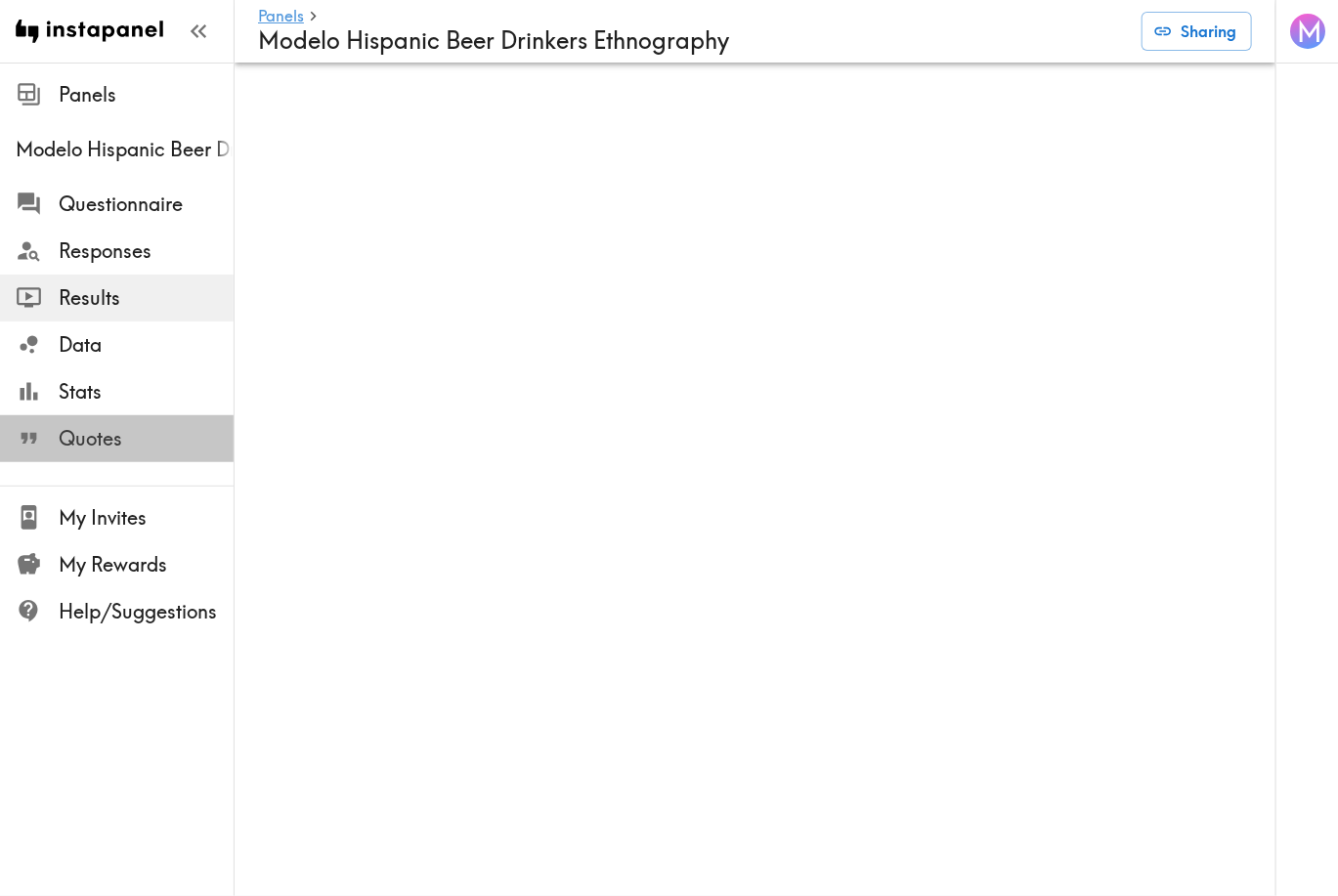 click on "Quotes" at bounding box center (146, 439) 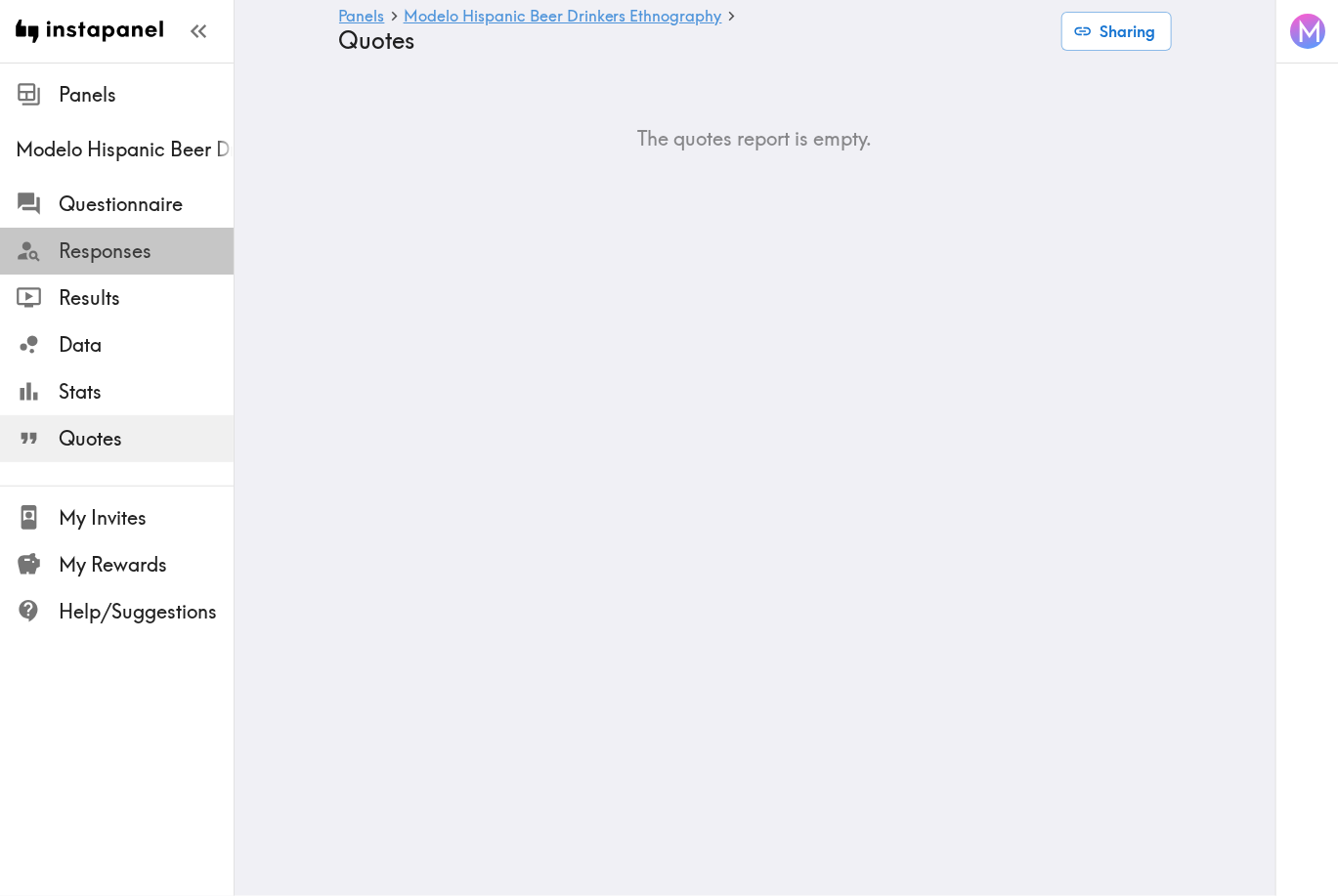 click on "Responses" at bounding box center (146, 251) 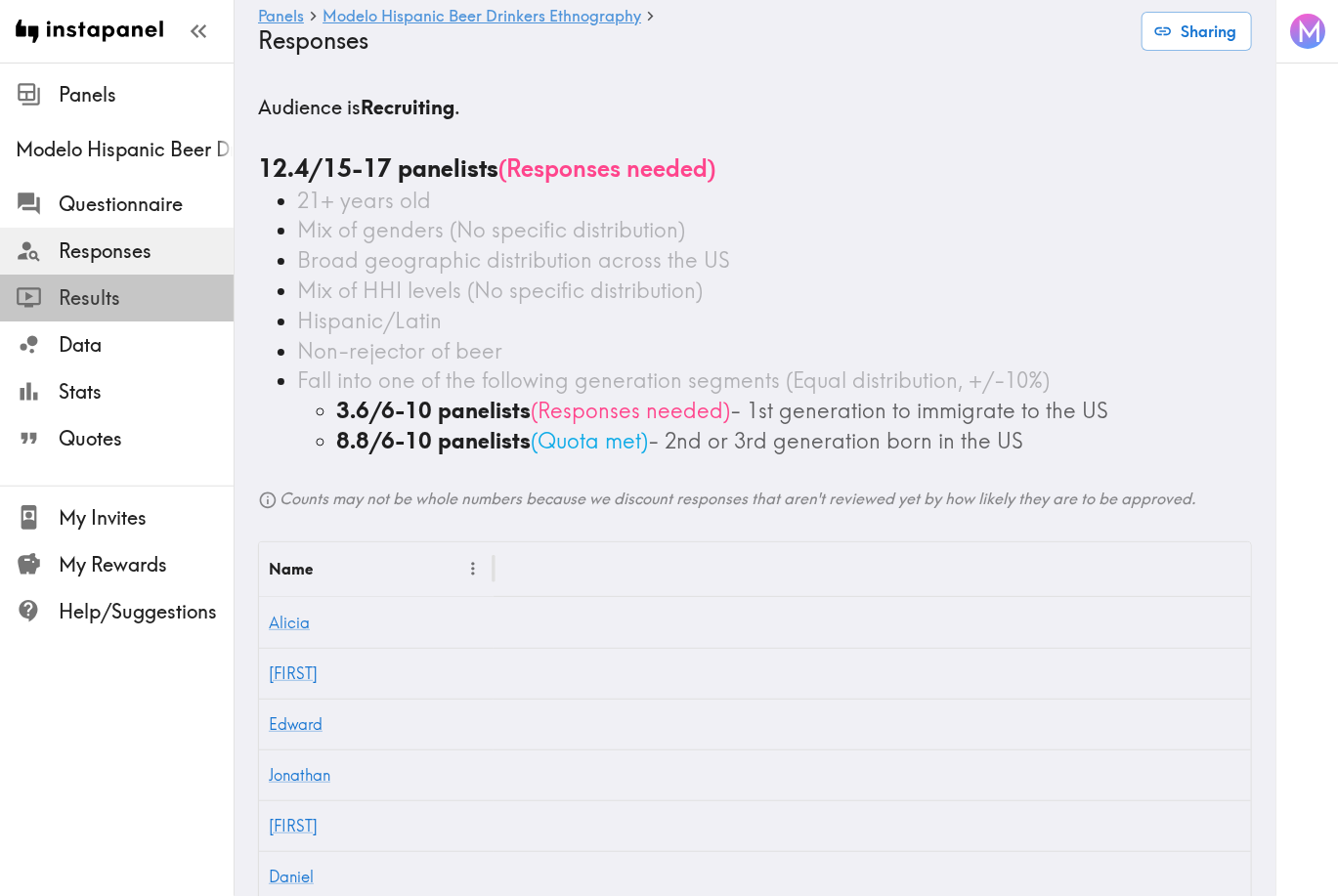 click on "Results" at bounding box center [146, 298] 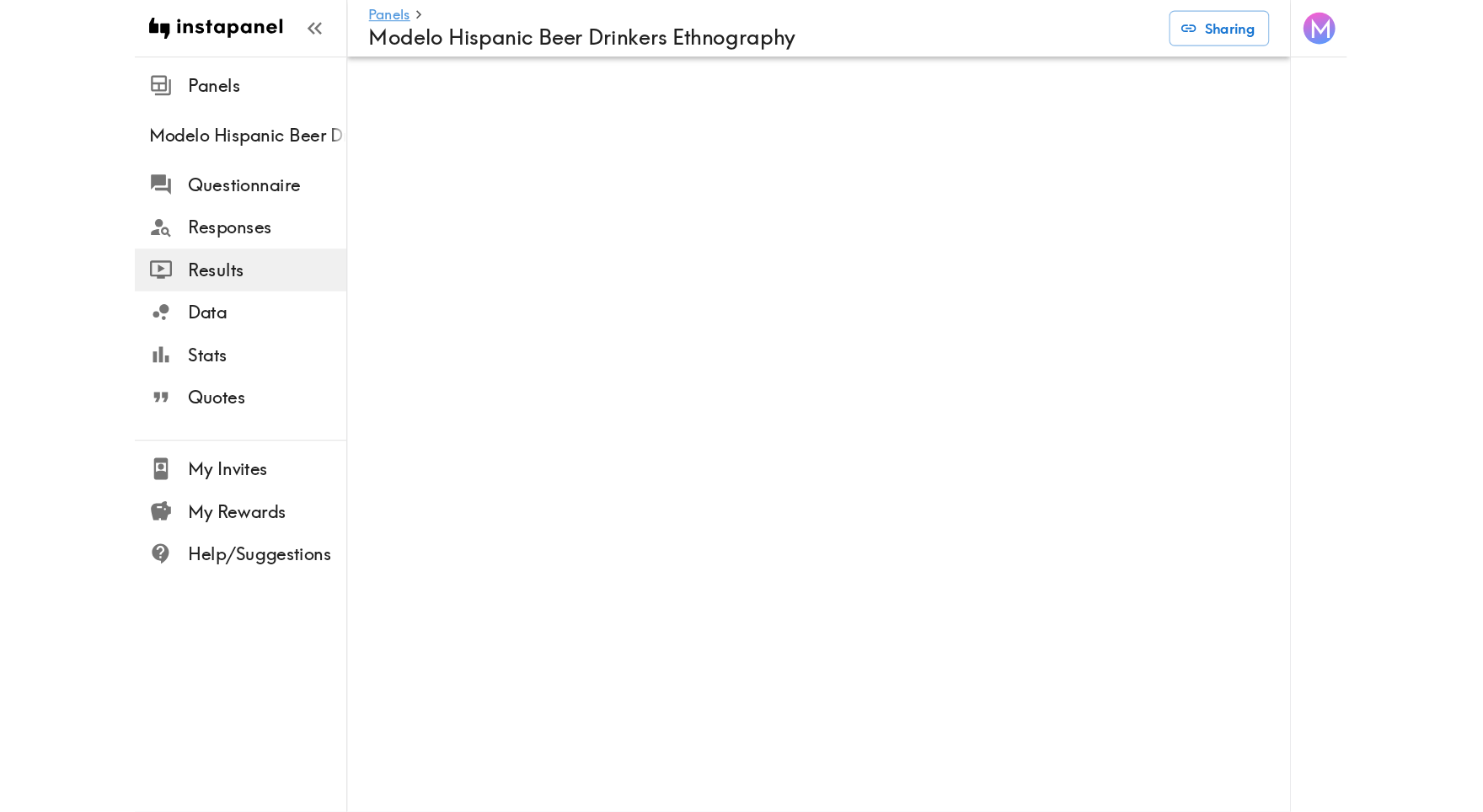 scroll, scrollTop: 0, scrollLeft: 0, axis: both 